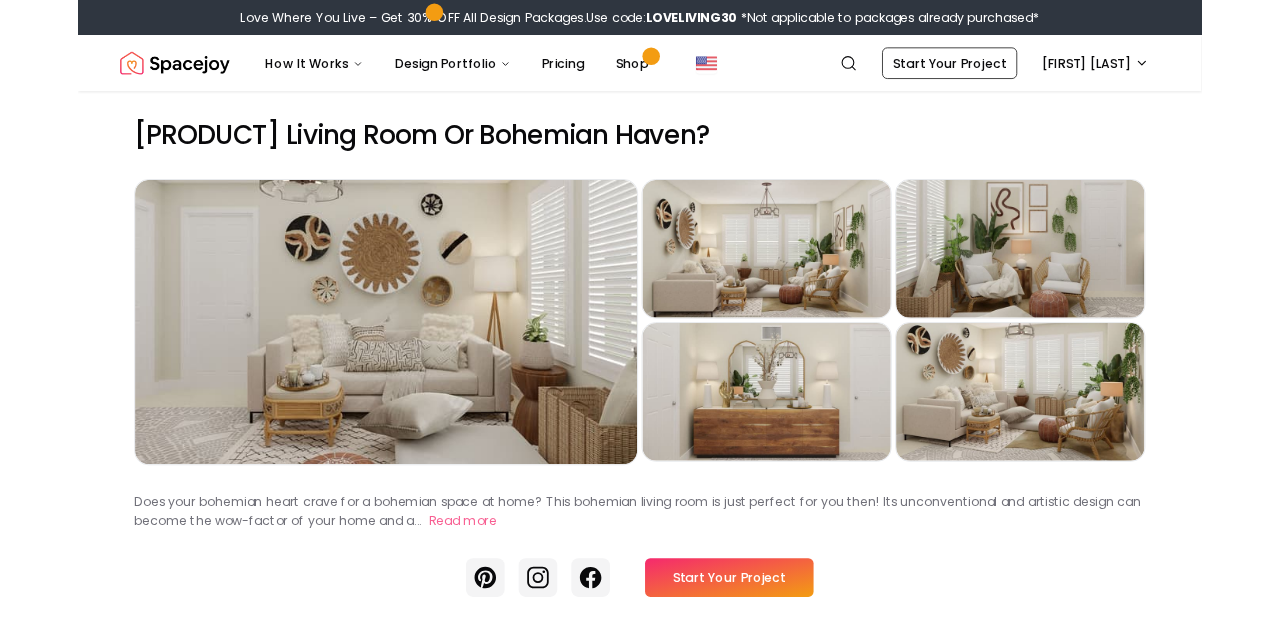 scroll, scrollTop: 0, scrollLeft: 0, axis: both 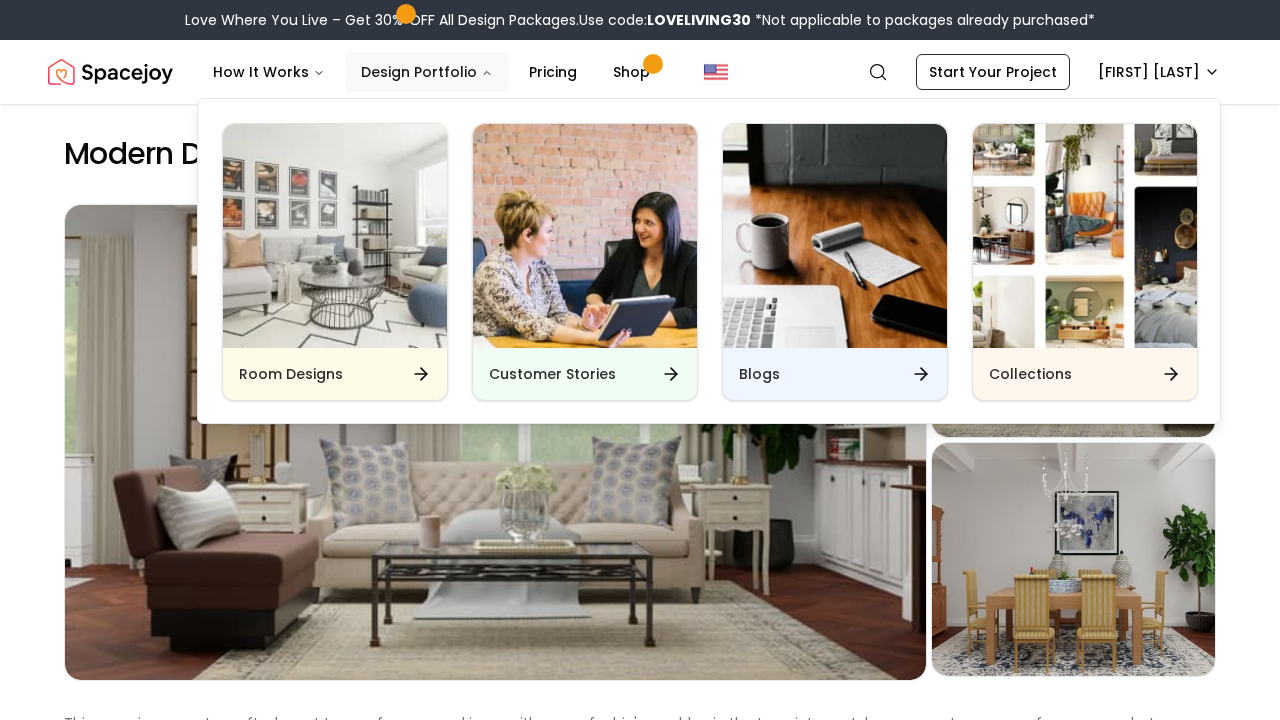 click on "Design Portfolio" at bounding box center (427, 72) 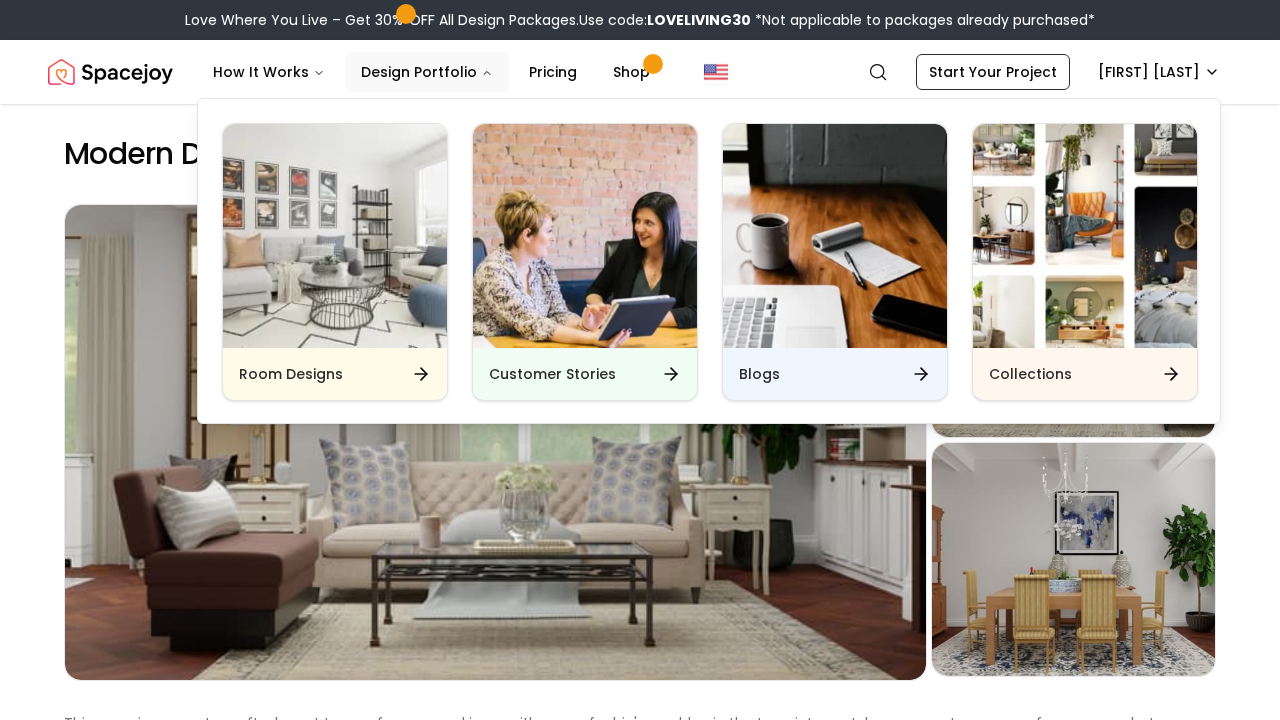 click on "Room Designs Customer Stories Blogs Collections" at bounding box center [710, 262] 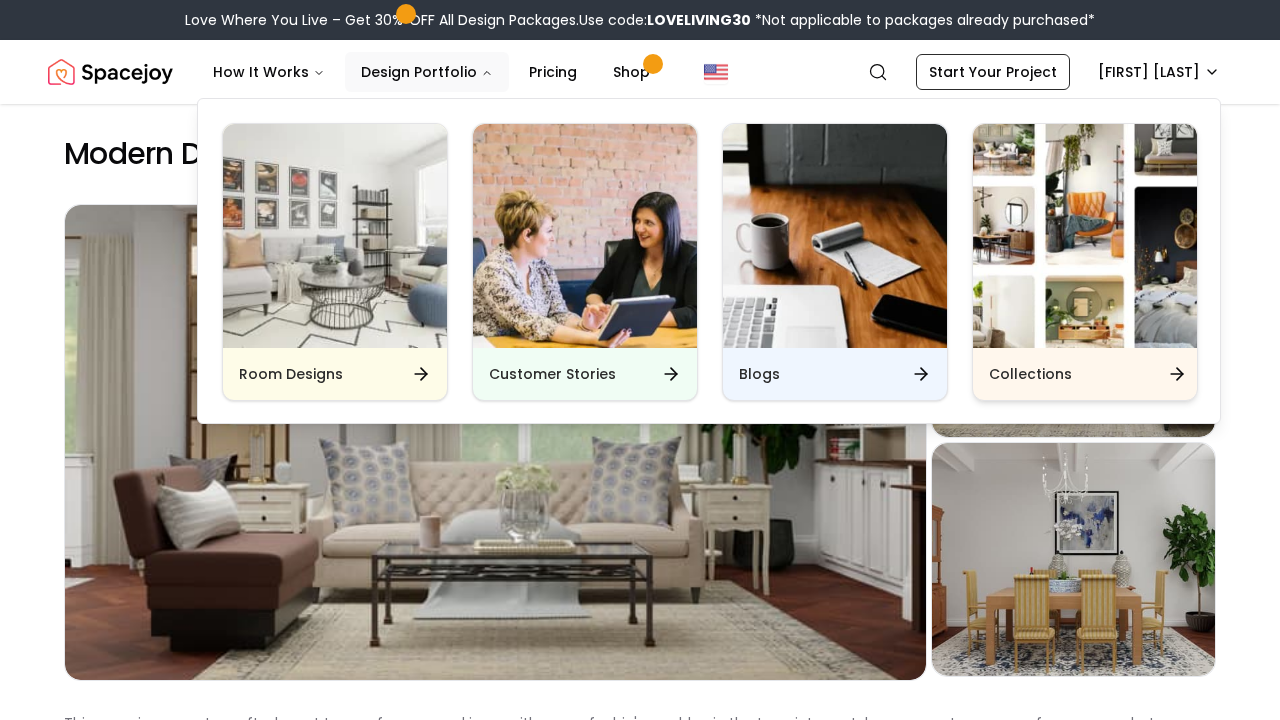 click on "Collections" at bounding box center [1030, 374] 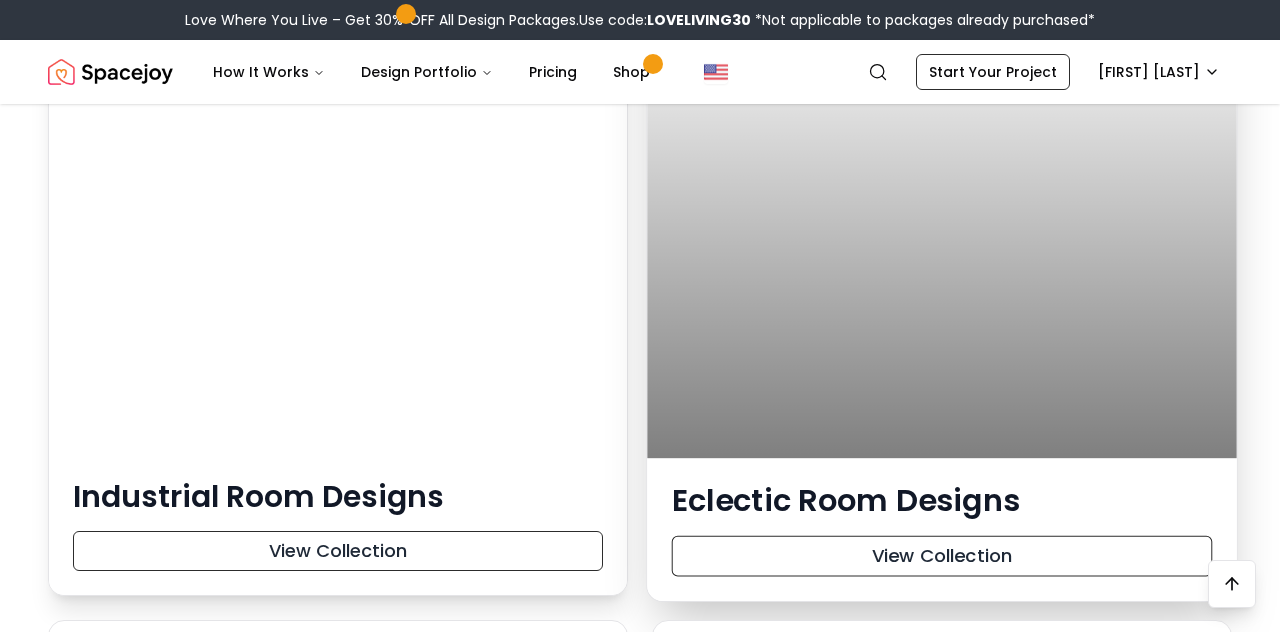 scroll, scrollTop: 34270, scrollLeft: 0, axis: vertical 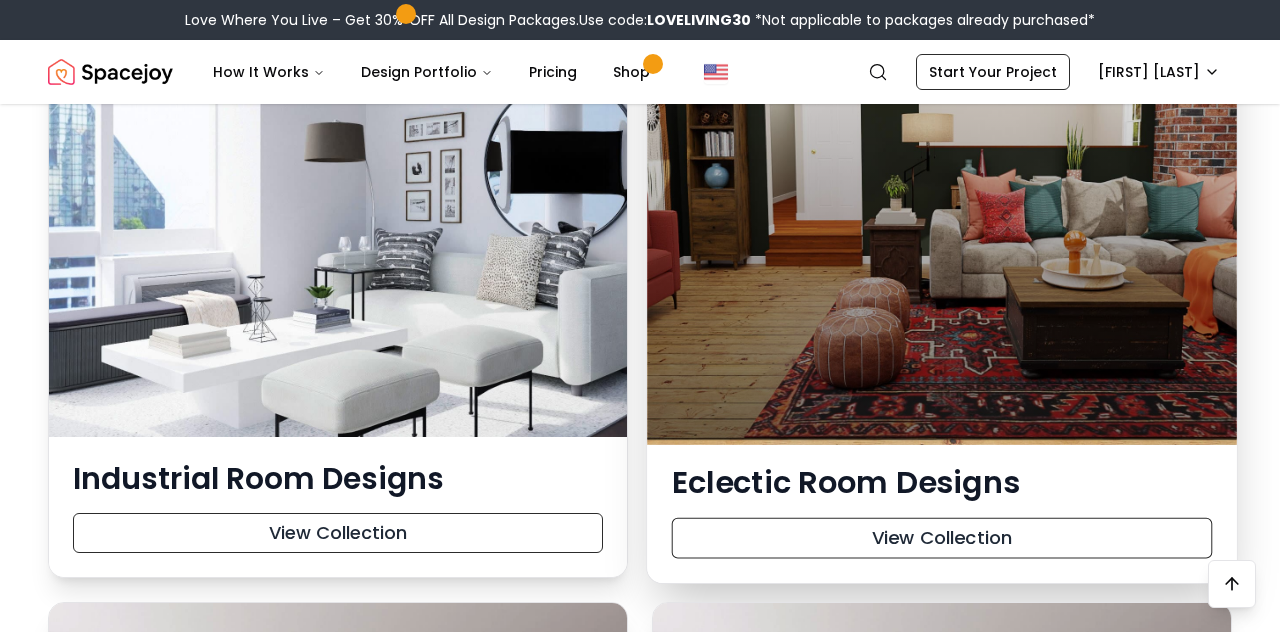 click at bounding box center [942, 206] 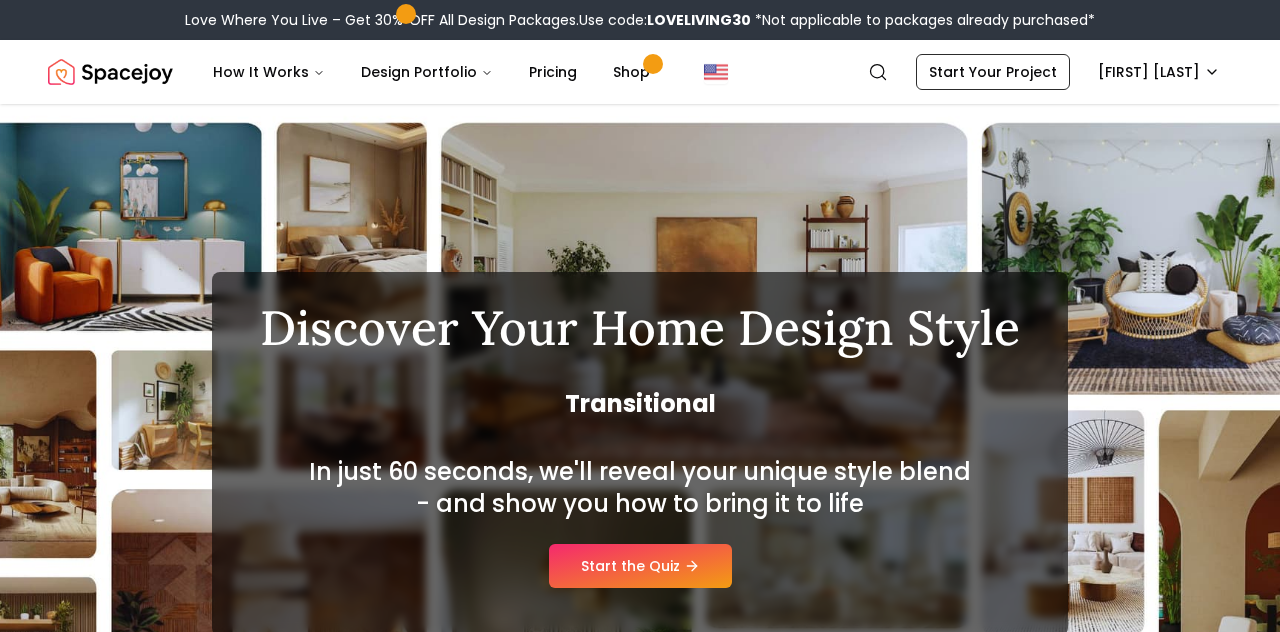 scroll, scrollTop: 126, scrollLeft: 0, axis: vertical 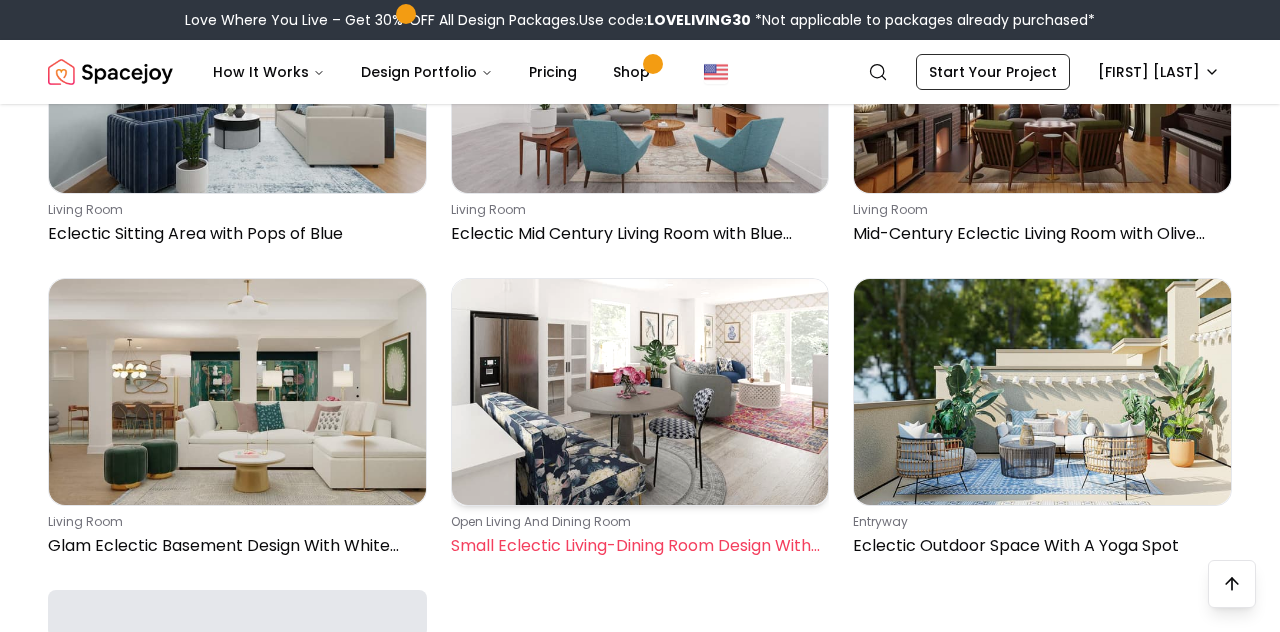 click on "open living and dining room Small Eclectic Living-Dining Room Design With Blue Accent Chairs" at bounding box center (636, 536) 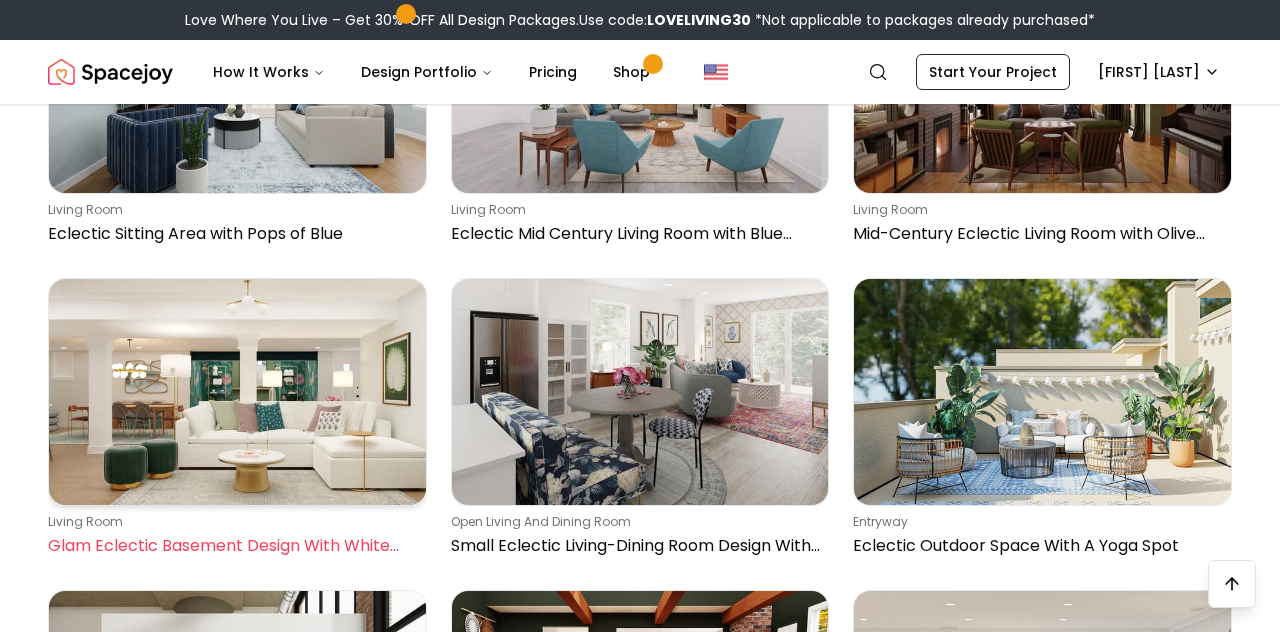 scroll, scrollTop: 3976, scrollLeft: 0, axis: vertical 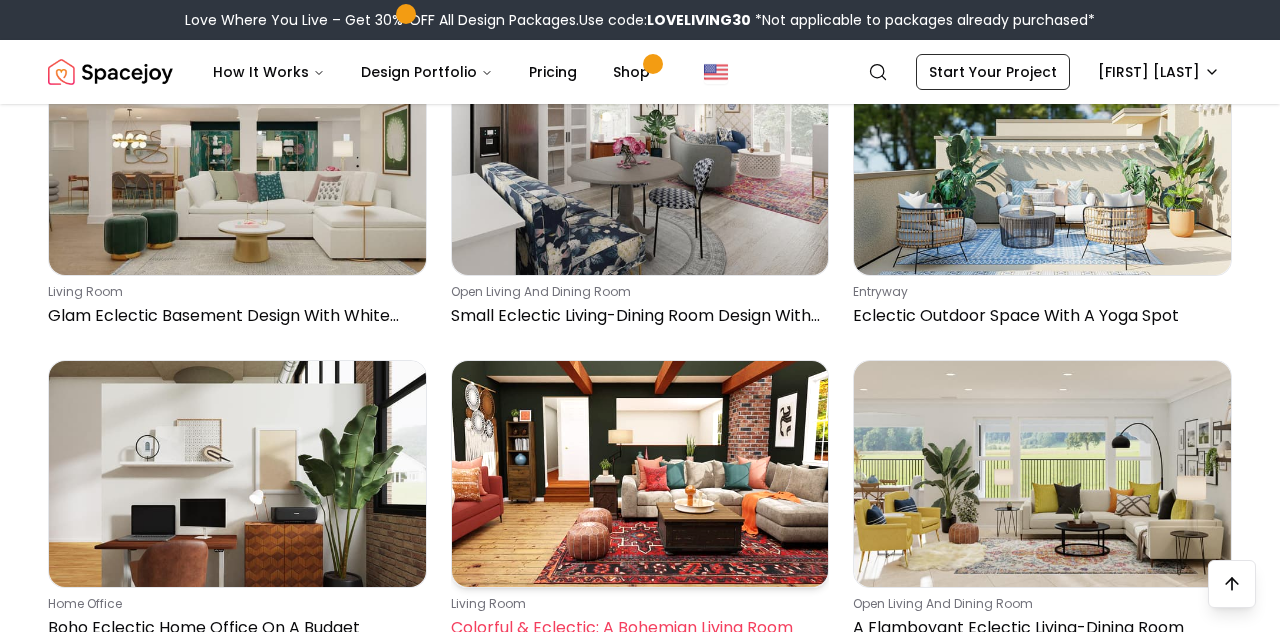 click on "living room" at bounding box center (636, 604) 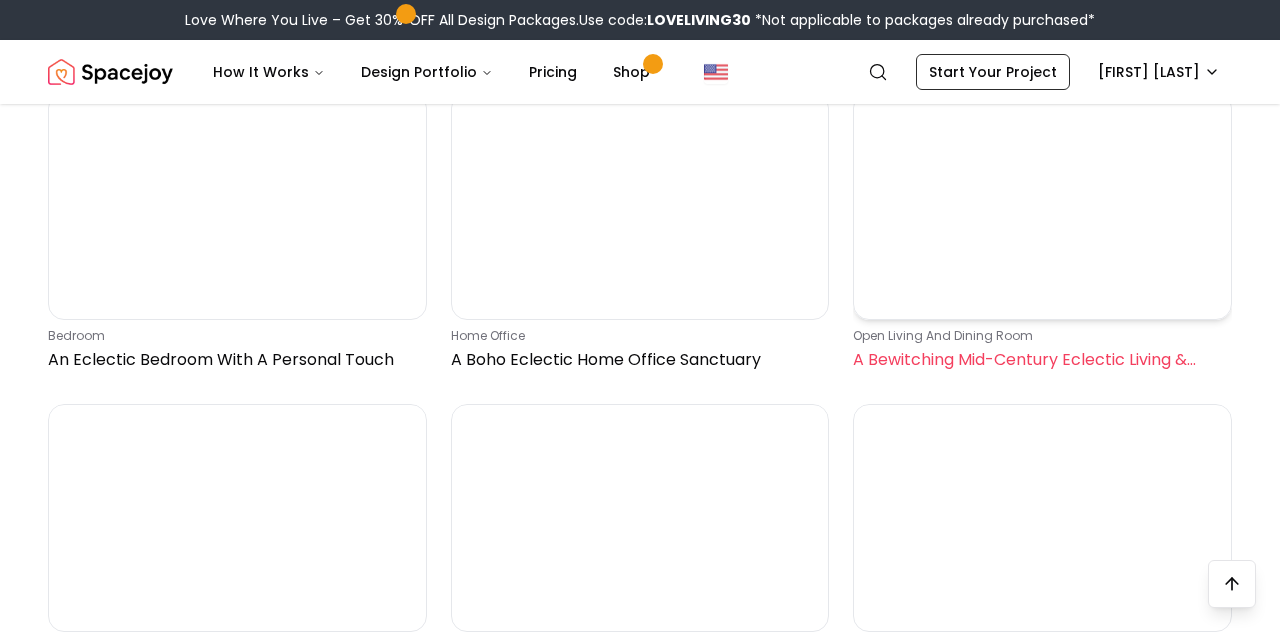 scroll, scrollTop: 5129, scrollLeft: 0, axis: vertical 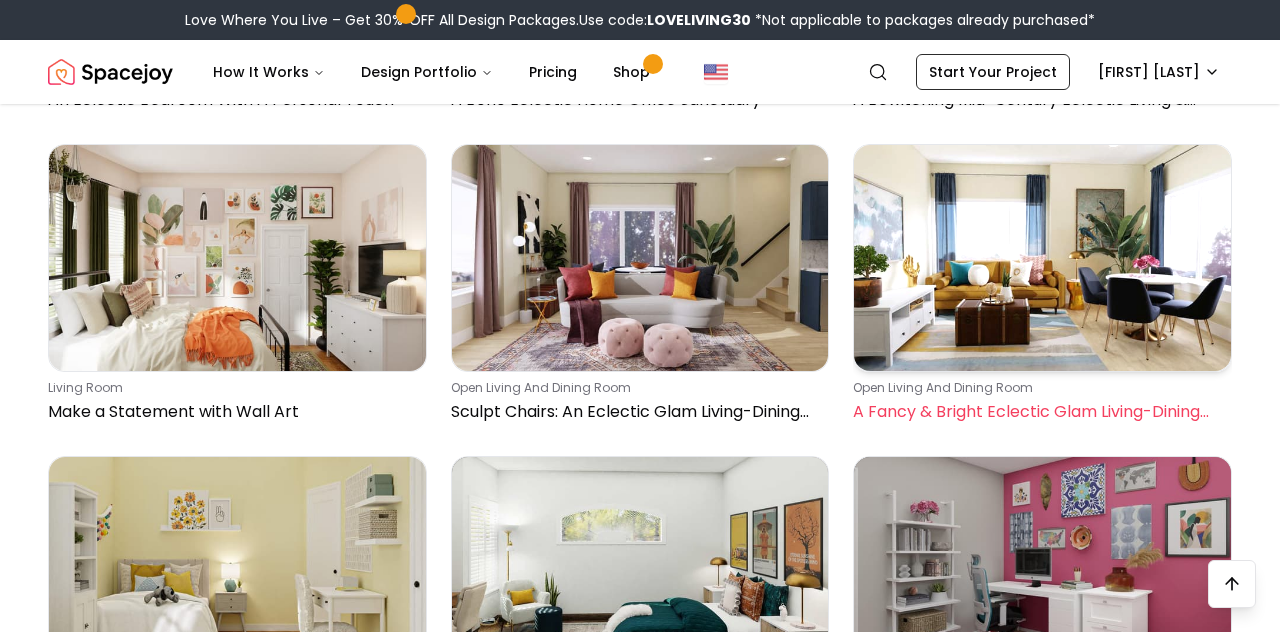click on "open living and dining room" at bounding box center (1038, 388) 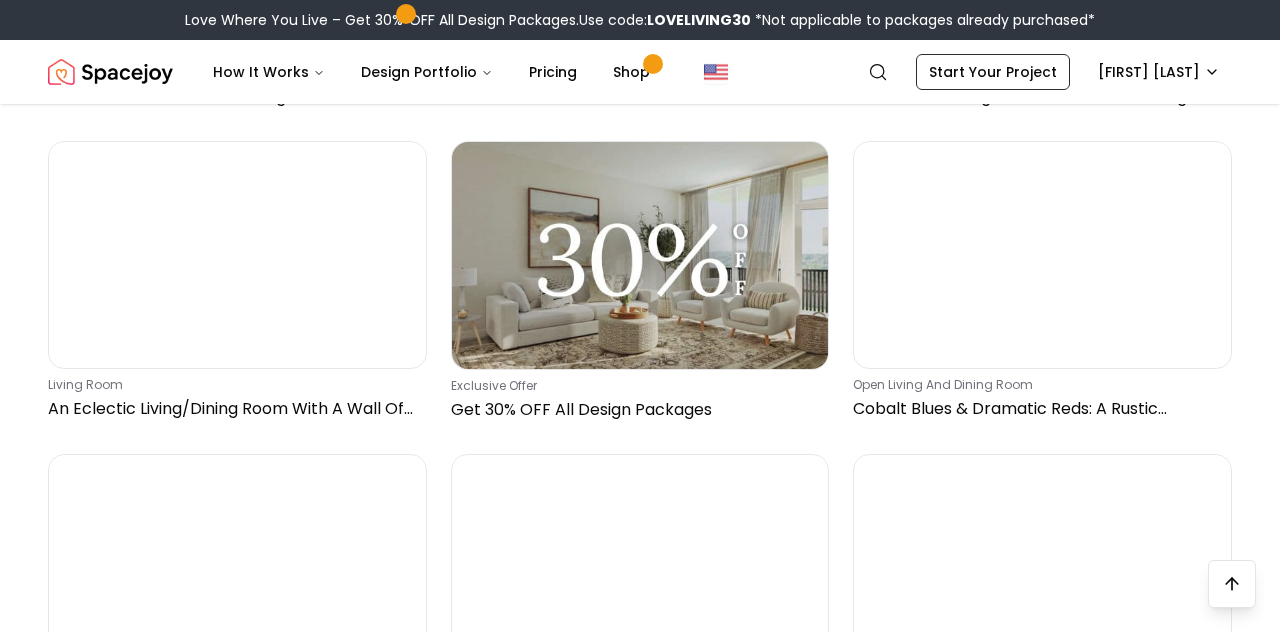 scroll, scrollTop: 5796, scrollLeft: 0, axis: vertical 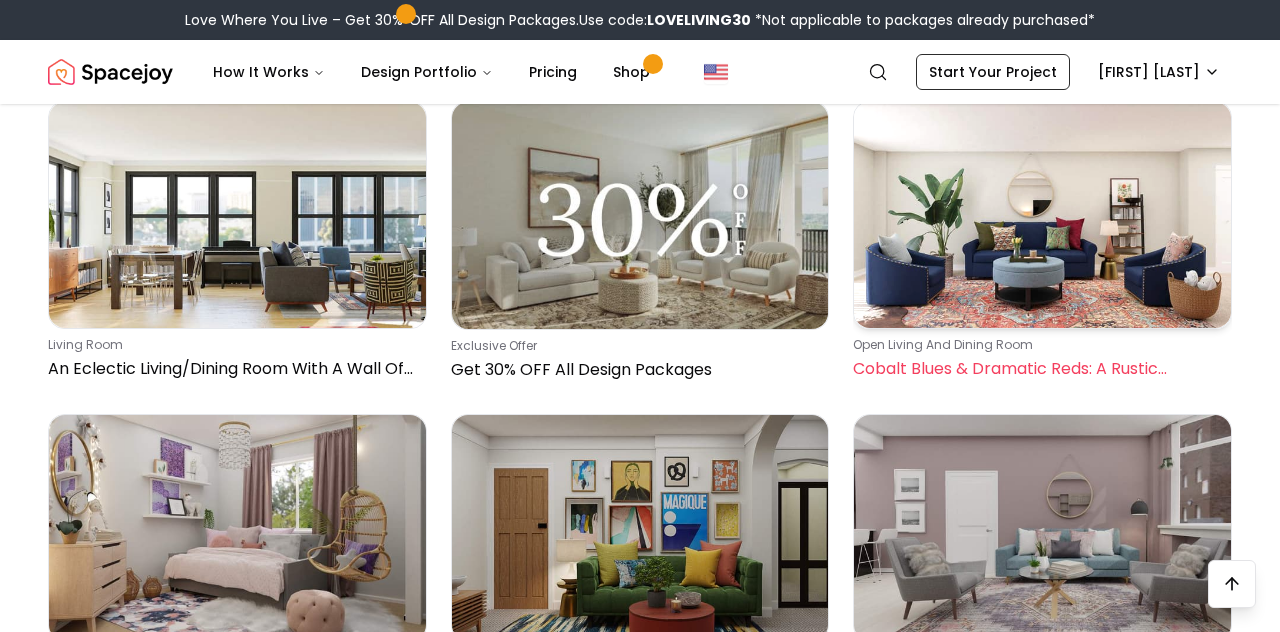 click on "Cobalt Blues & Dramatic Reds: A Rustic Eclectic Living Room" at bounding box center [1038, 369] 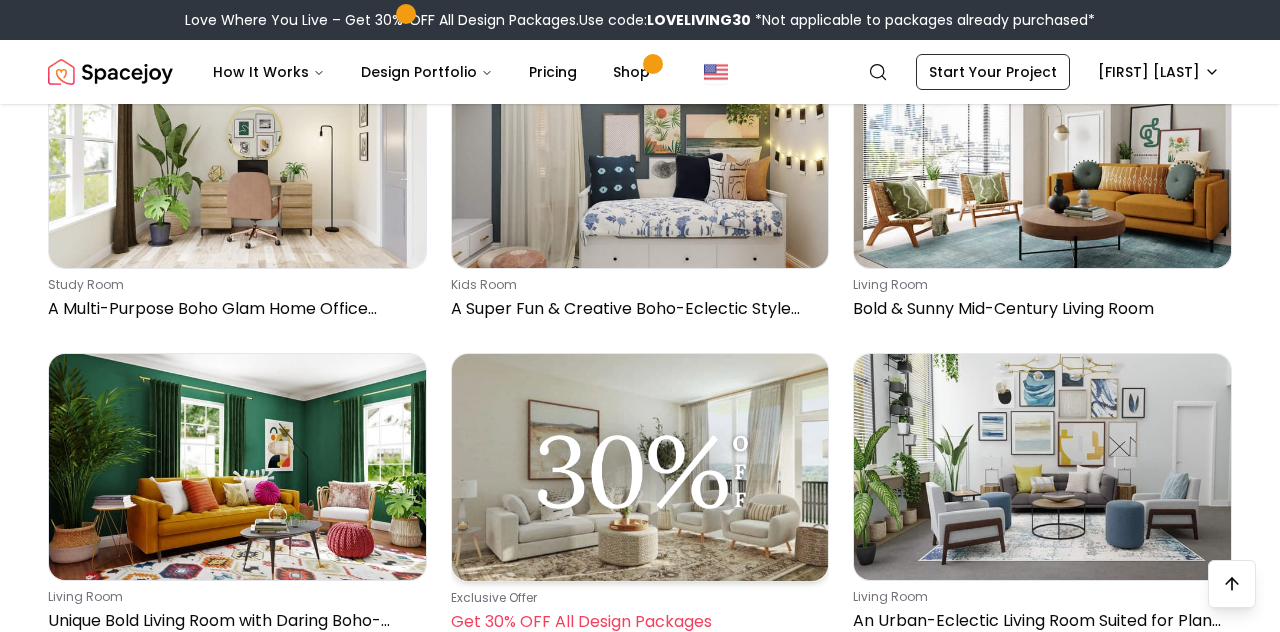 scroll, scrollTop: 9591, scrollLeft: 0, axis: vertical 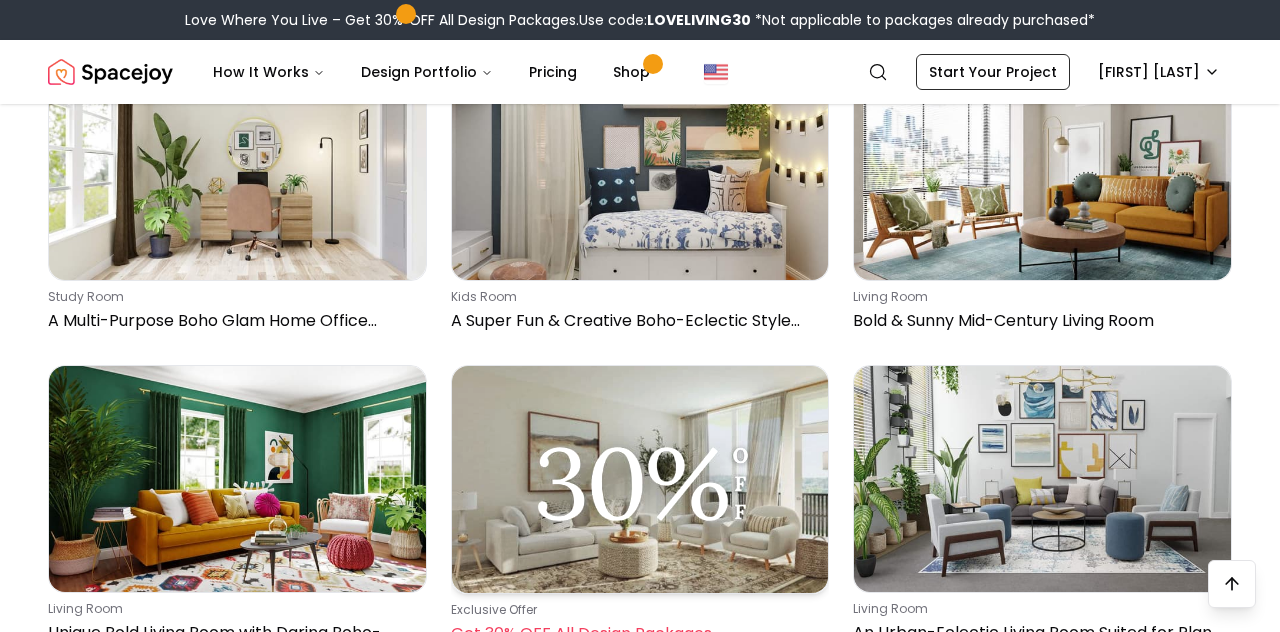 click at bounding box center (640, 479) 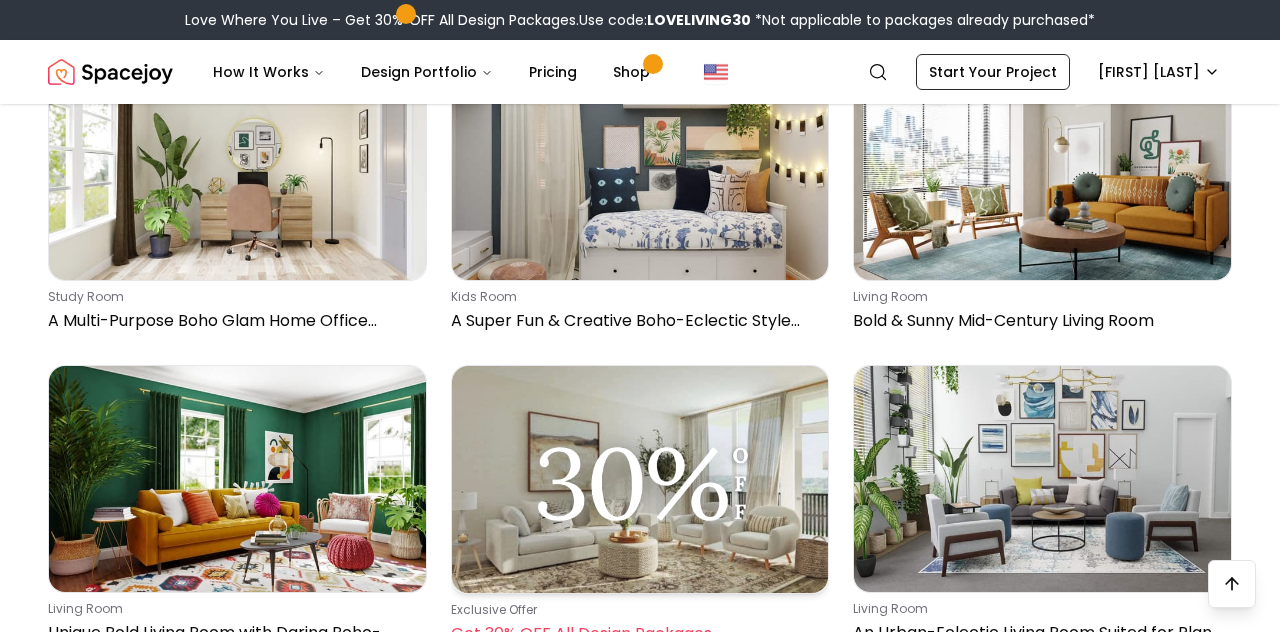 scroll, scrollTop: 9649, scrollLeft: 0, axis: vertical 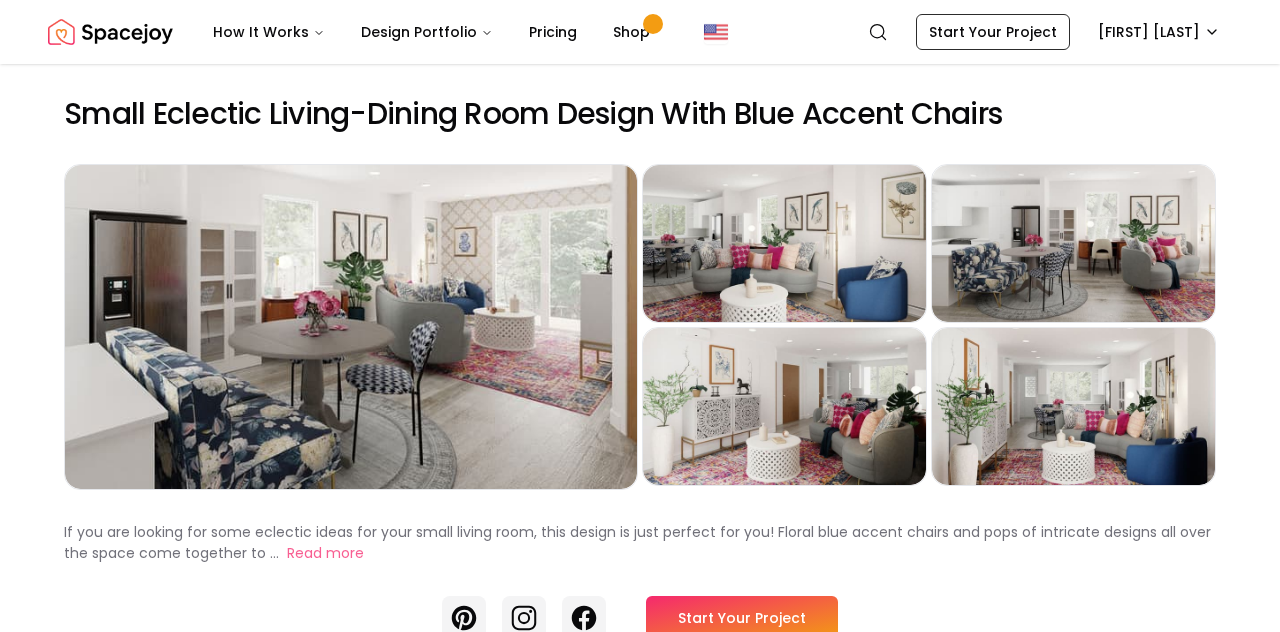 click on "Preview" at bounding box center [784, 406] 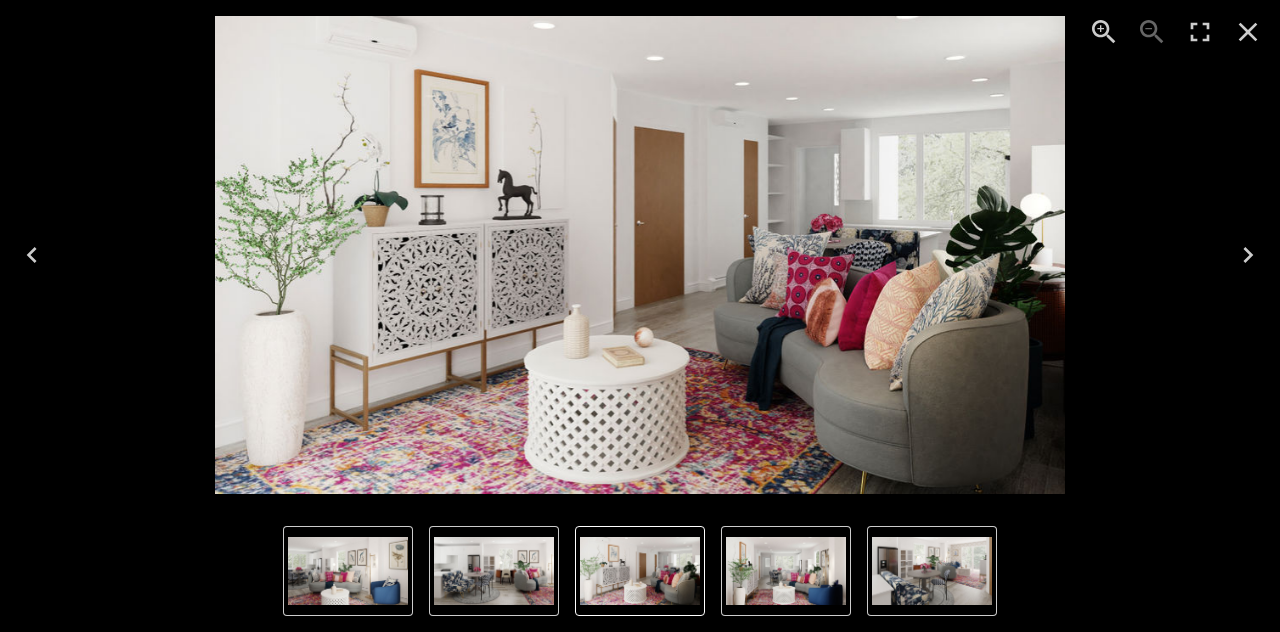 click 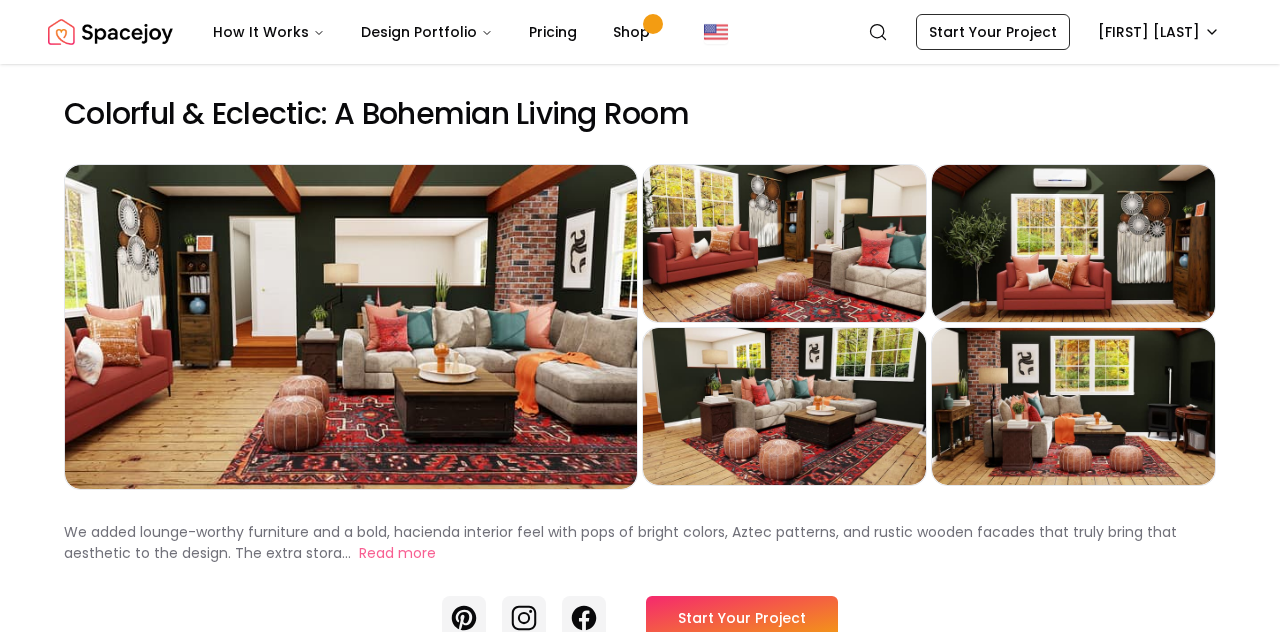 scroll, scrollTop: 0, scrollLeft: 0, axis: both 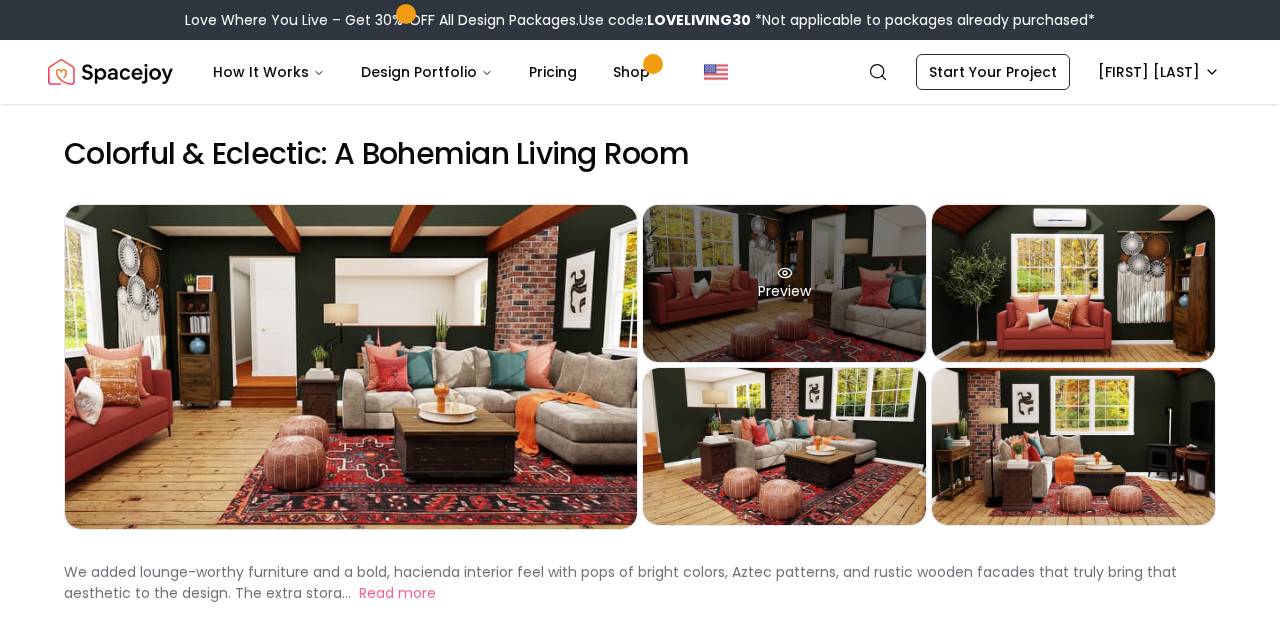 click on "Preview" at bounding box center (784, 283) 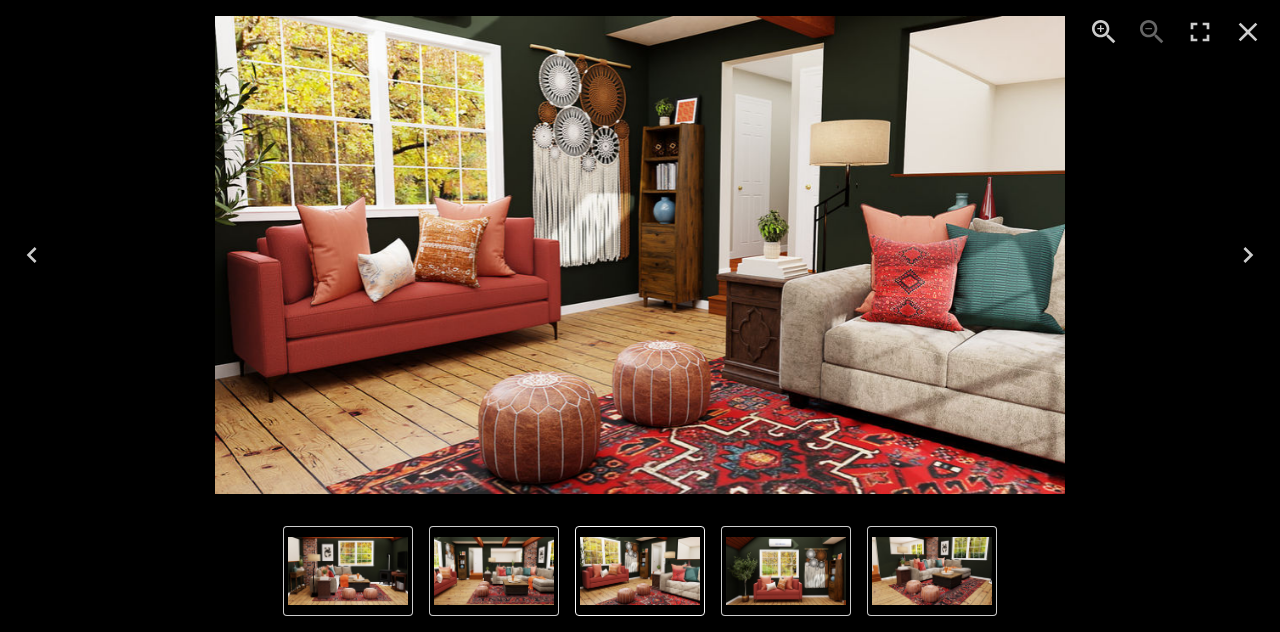 click at bounding box center (494, 571) 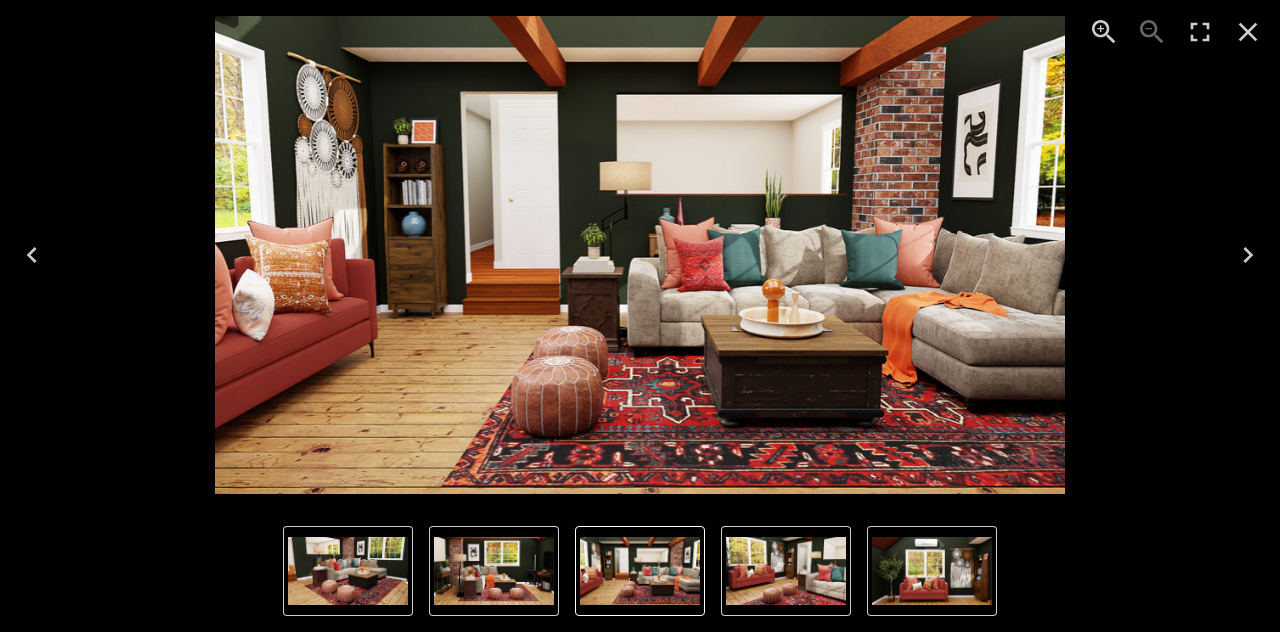 click at bounding box center (640, 571) 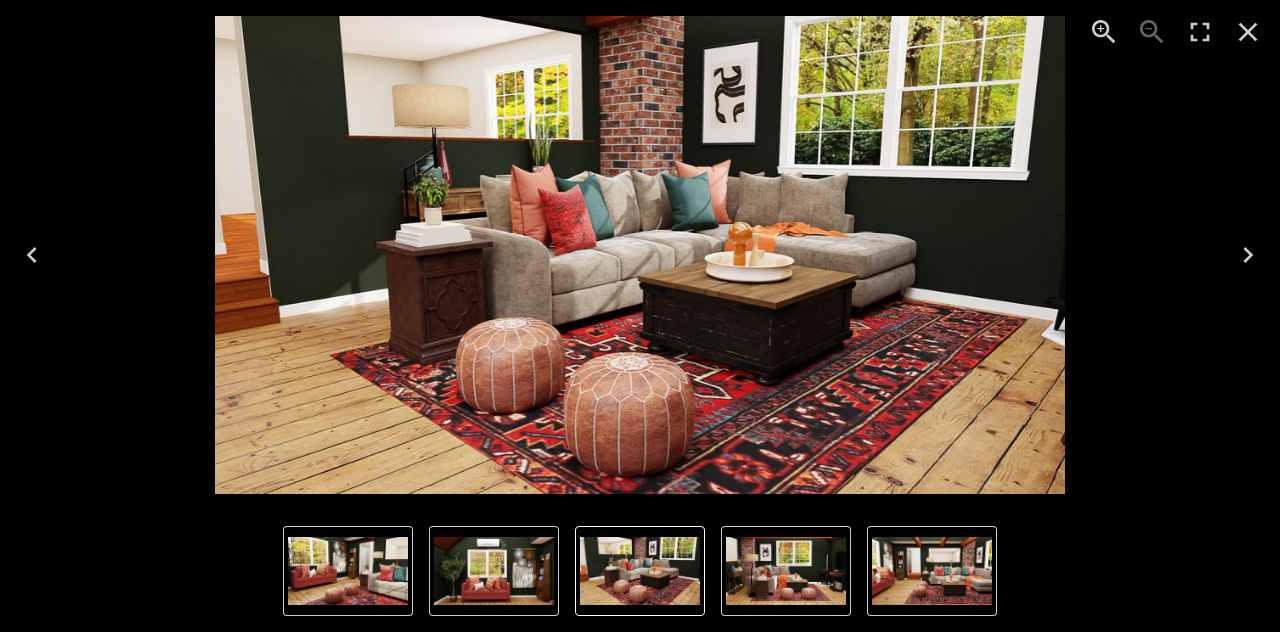 click 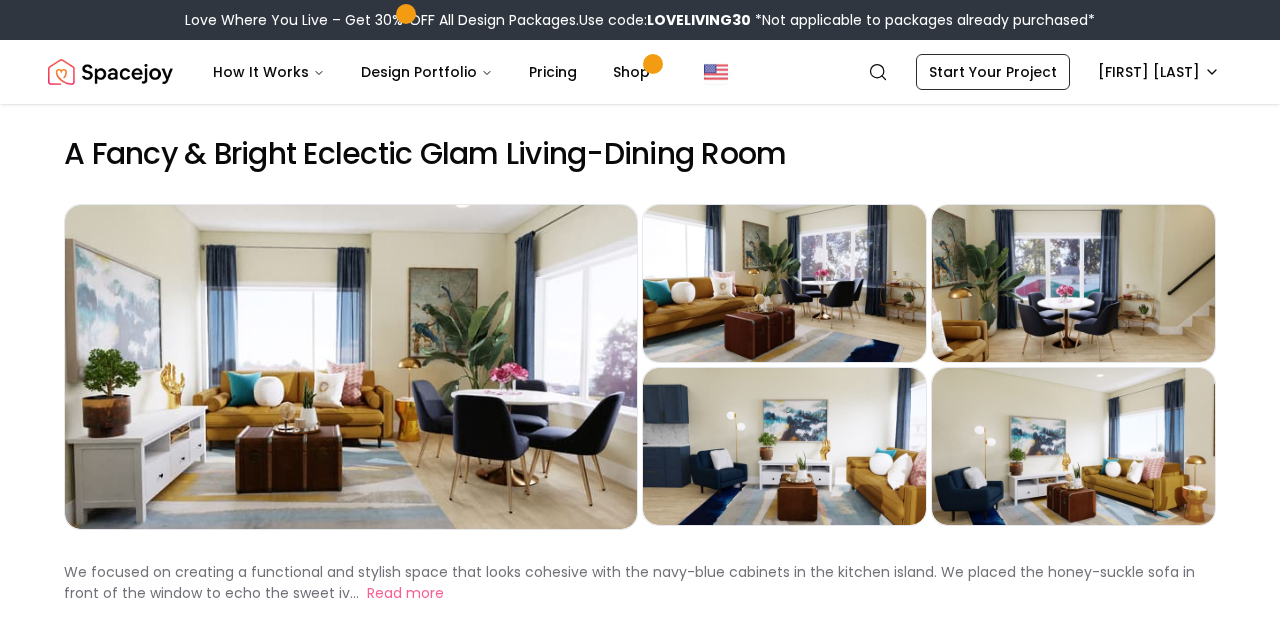 scroll, scrollTop: 0, scrollLeft: 0, axis: both 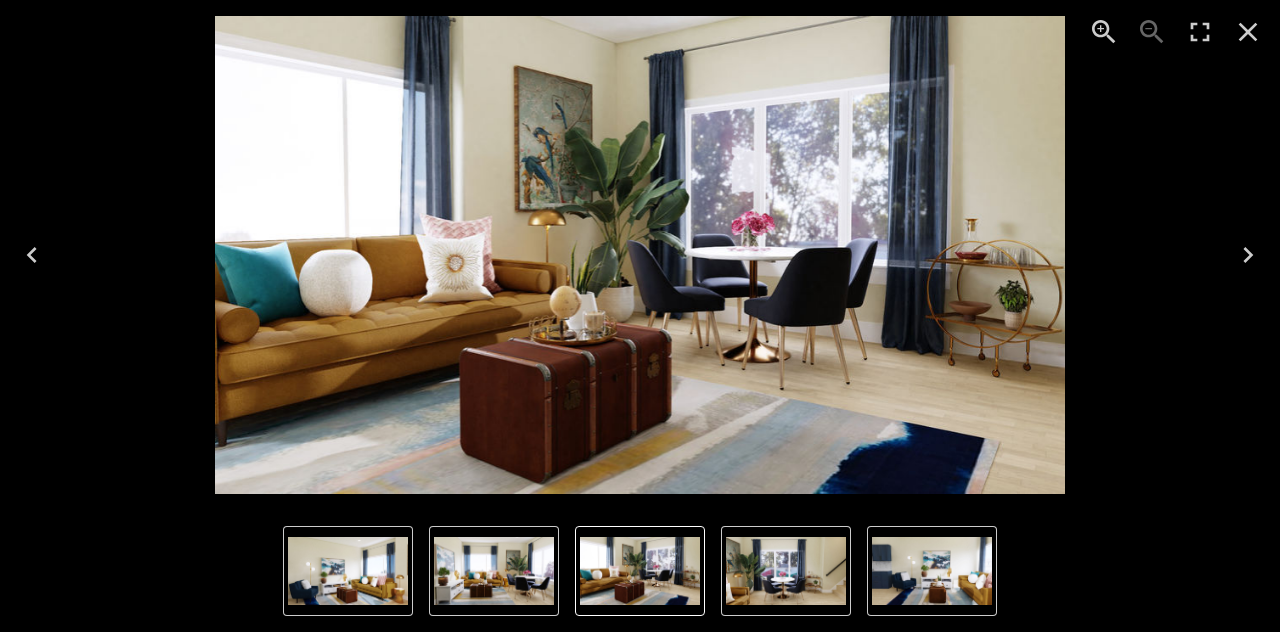 click 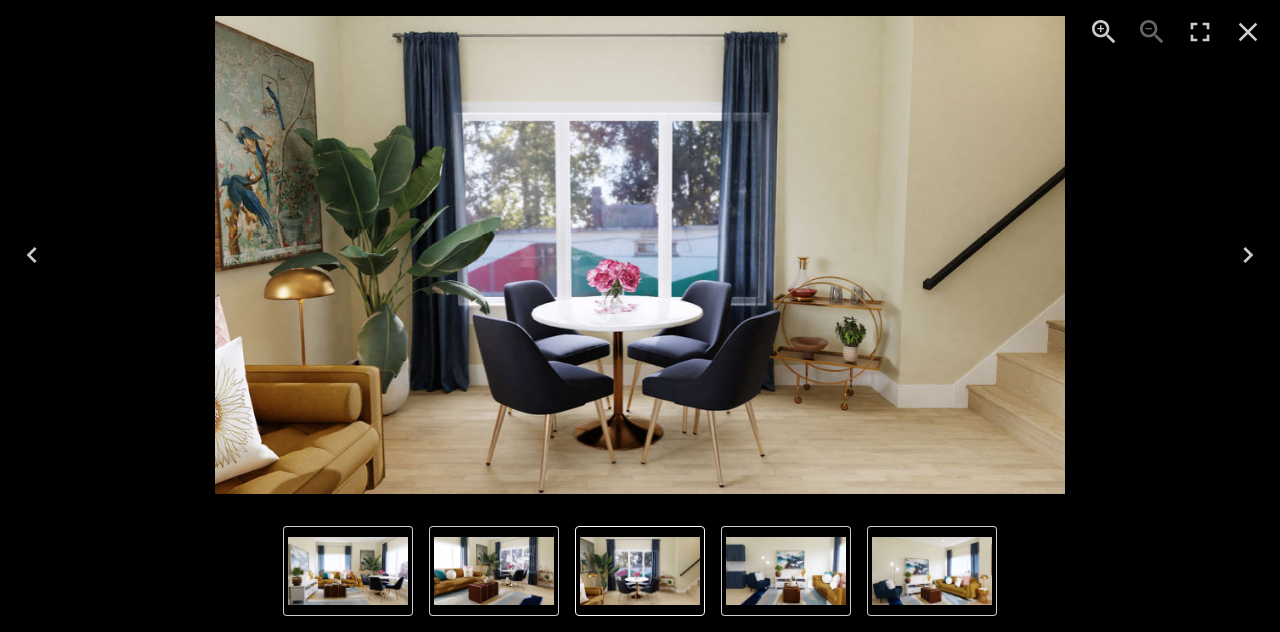 click 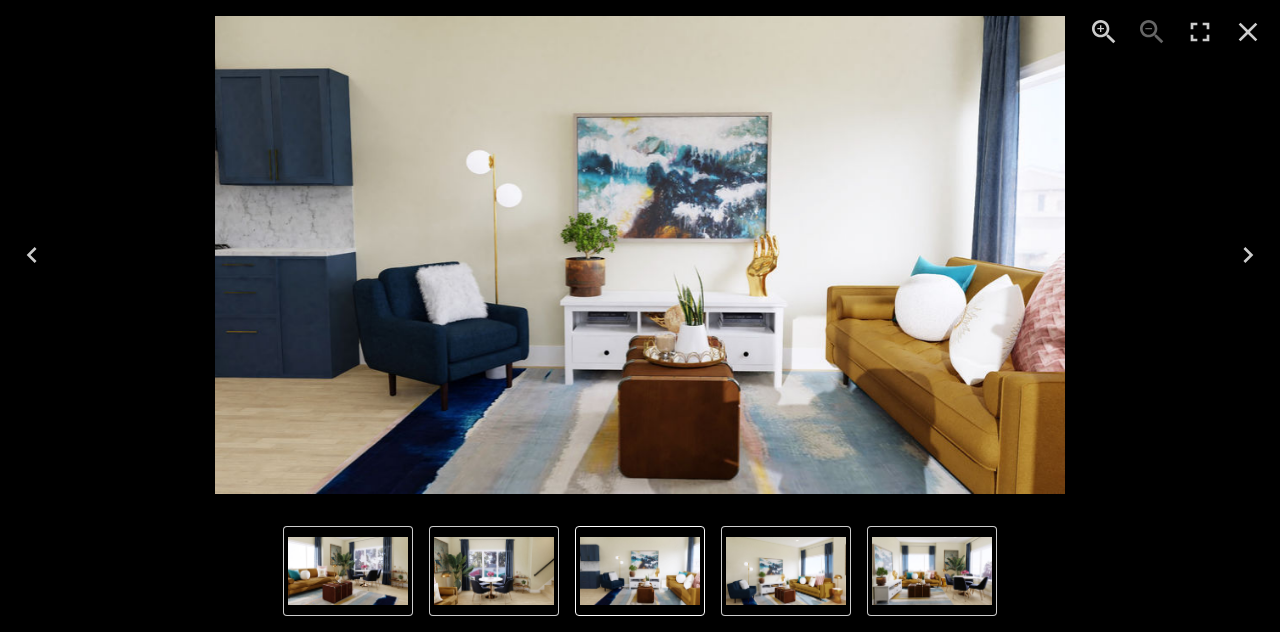 click 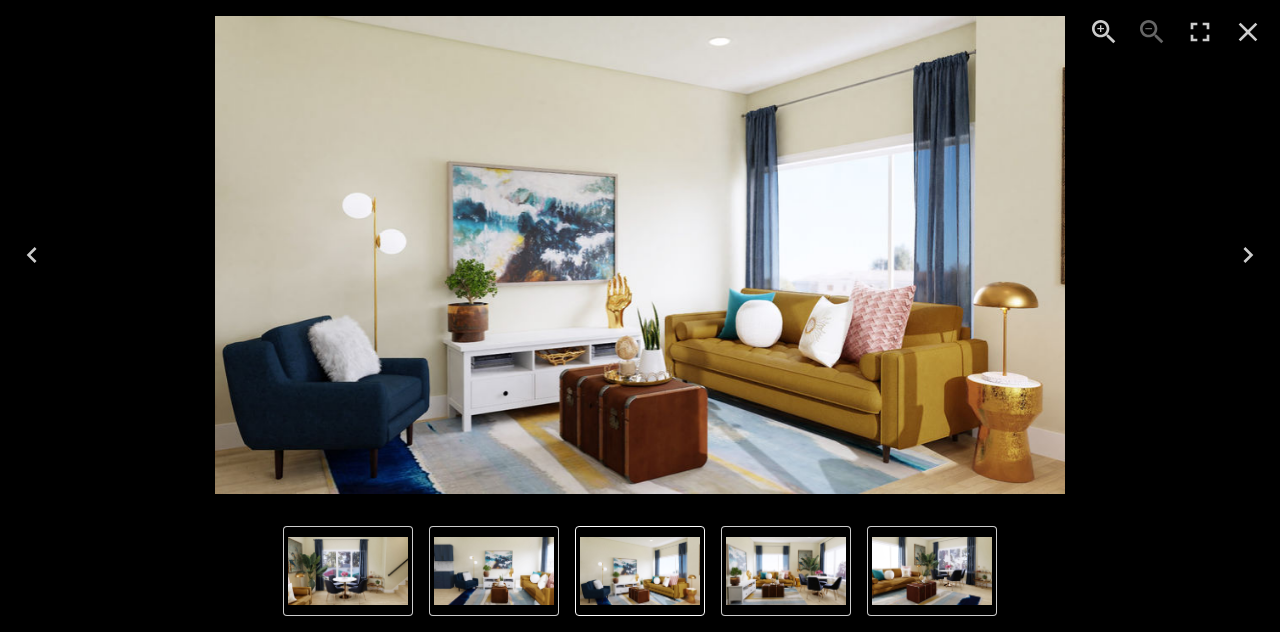 click 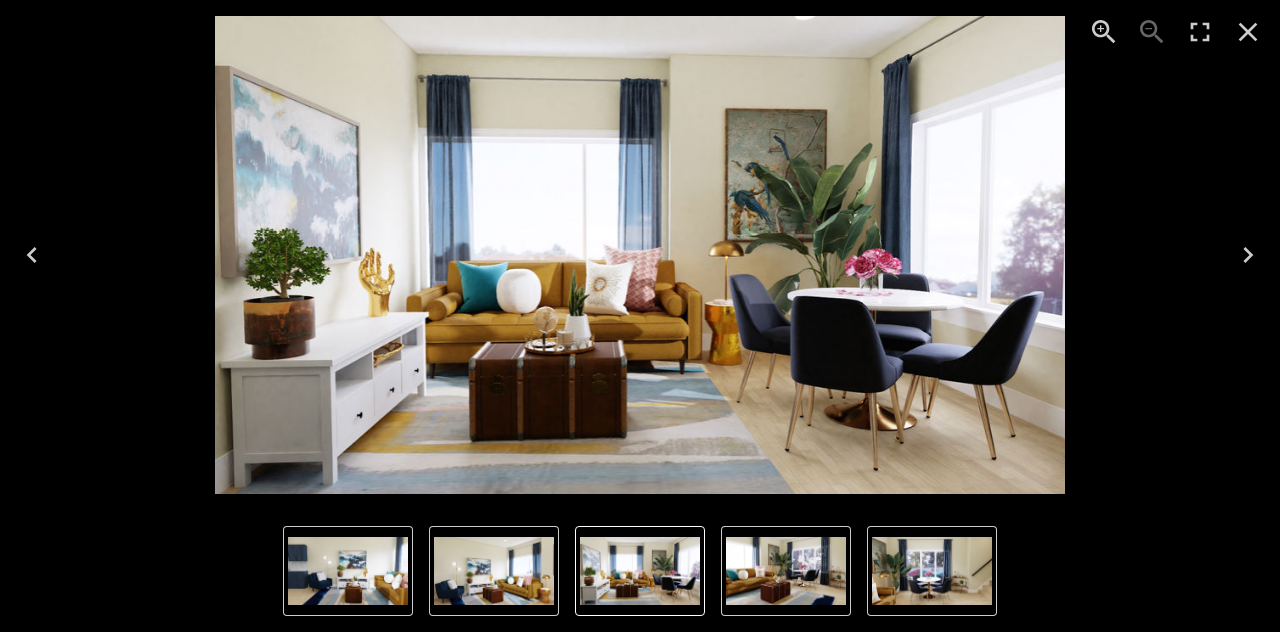 click at bounding box center (639, 255) 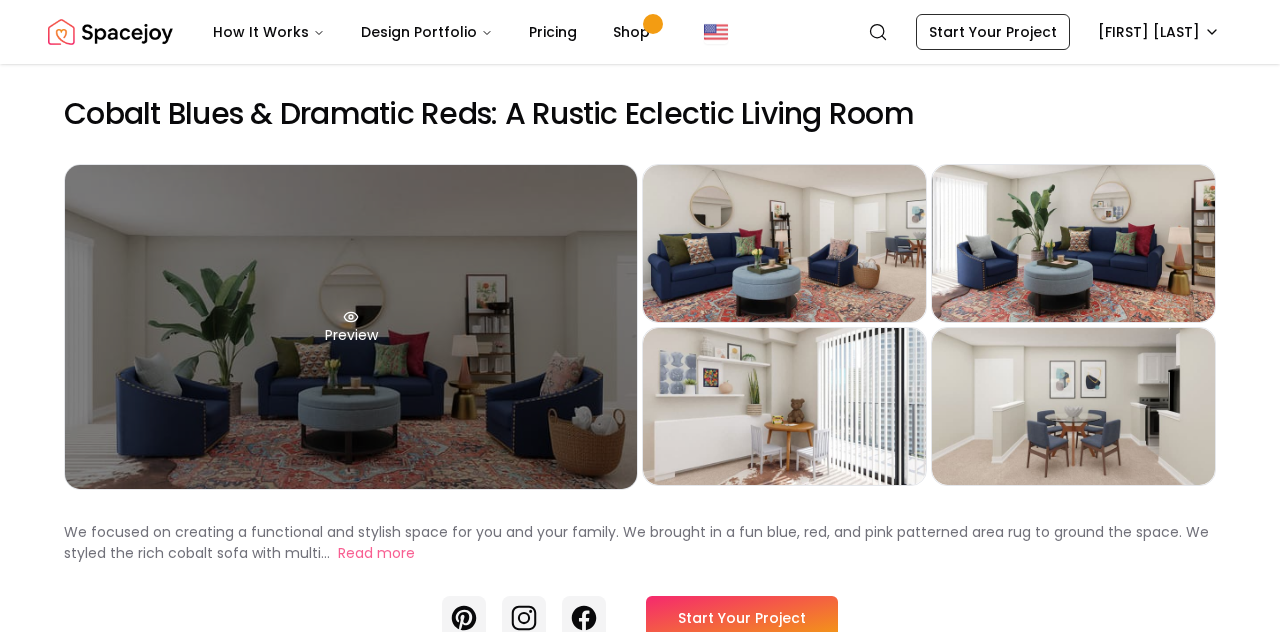 scroll, scrollTop: 0, scrollLeft: 0, axis: both 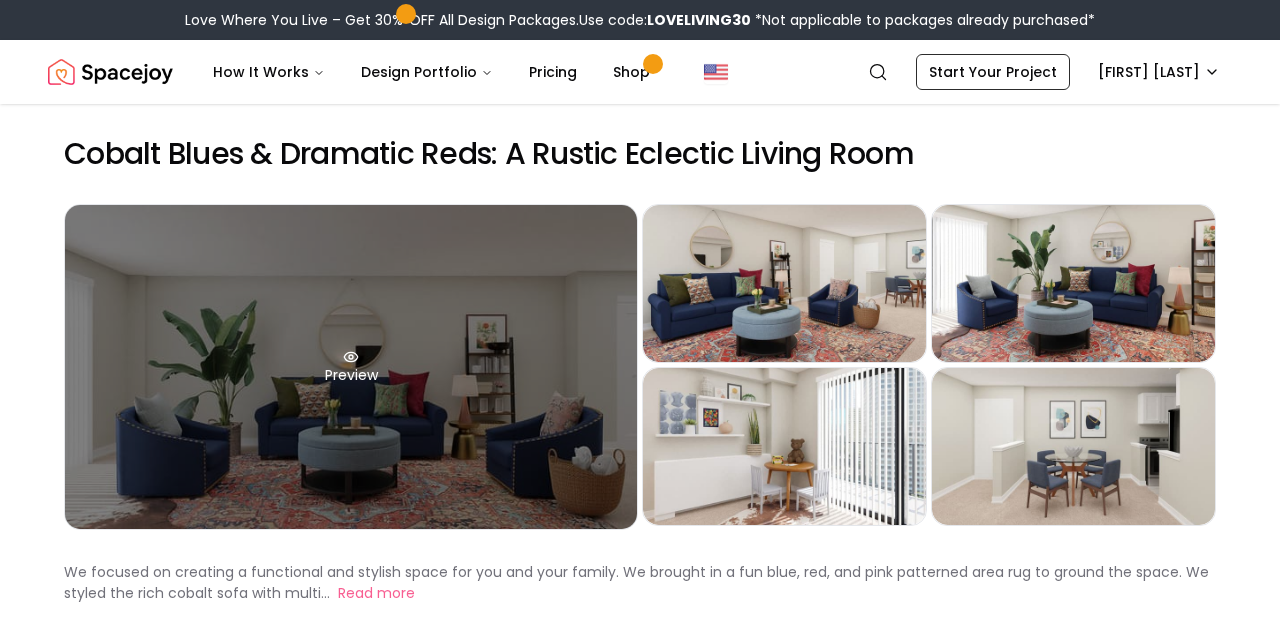 click on "Preview" at bounding box center (351, 367) 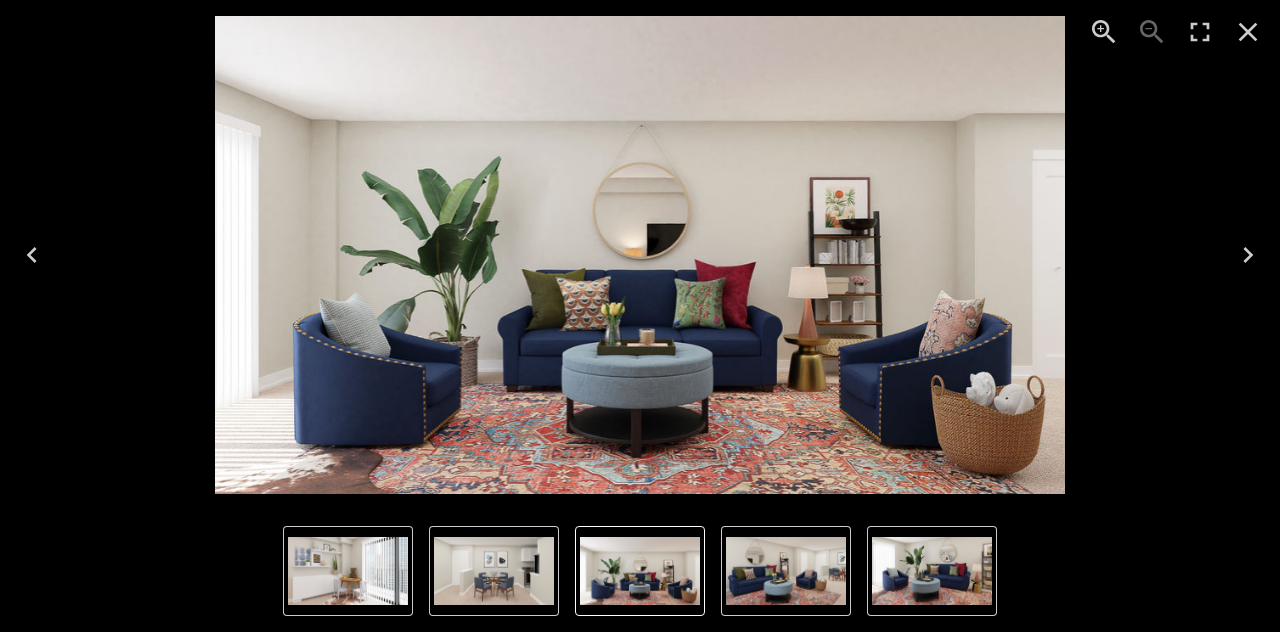 click 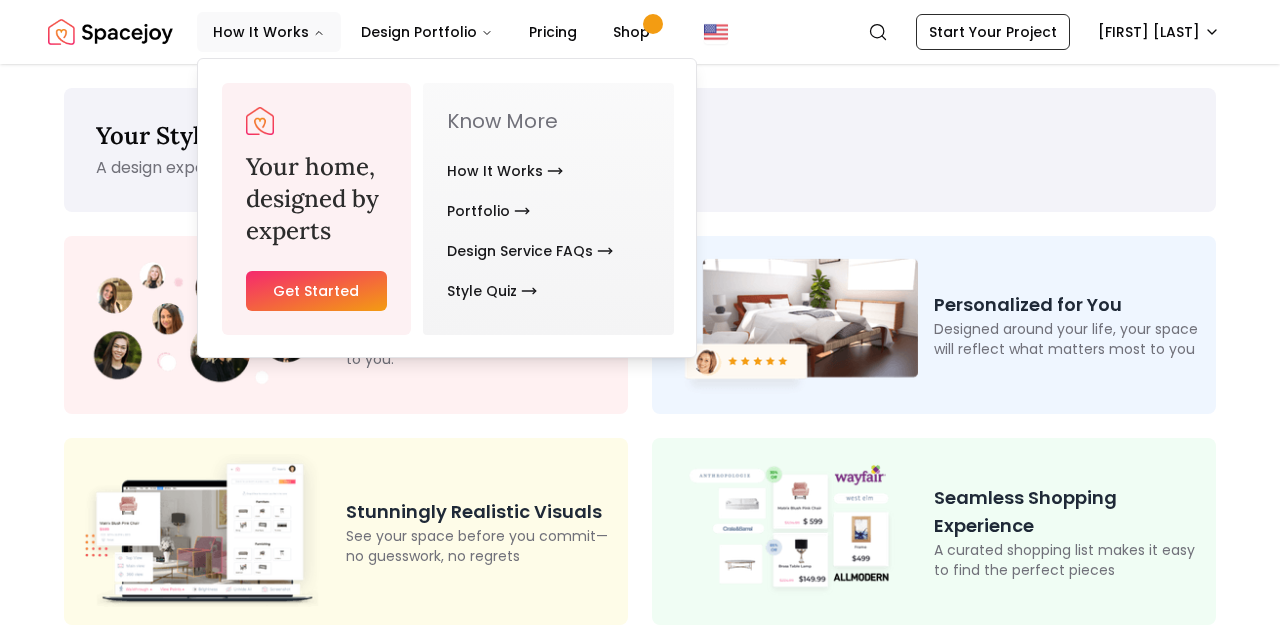 scroll, scrollTop: 0, scrollLeft: 0, axis: both 